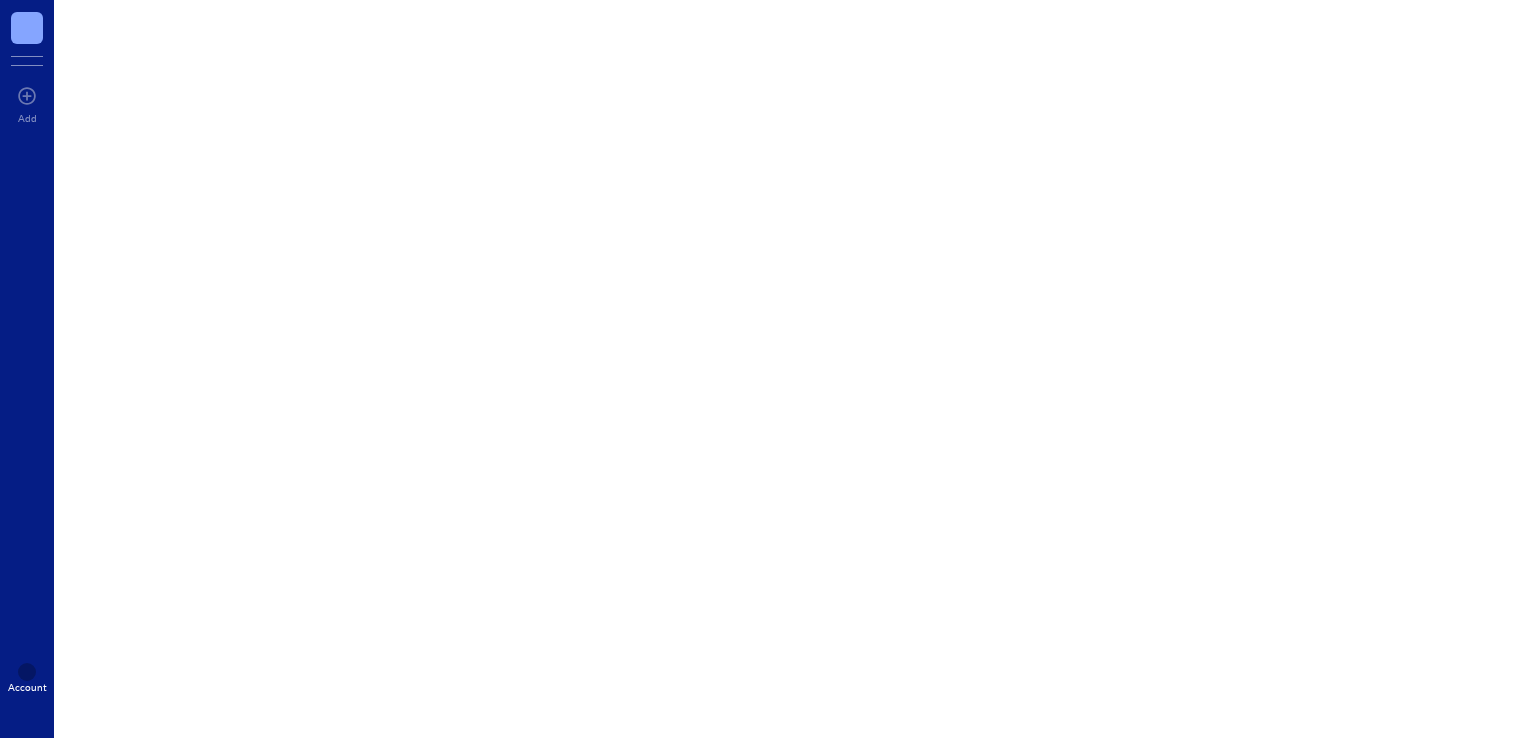 scroll, scrollTop: 0, scrollLeft: 0, axis: both 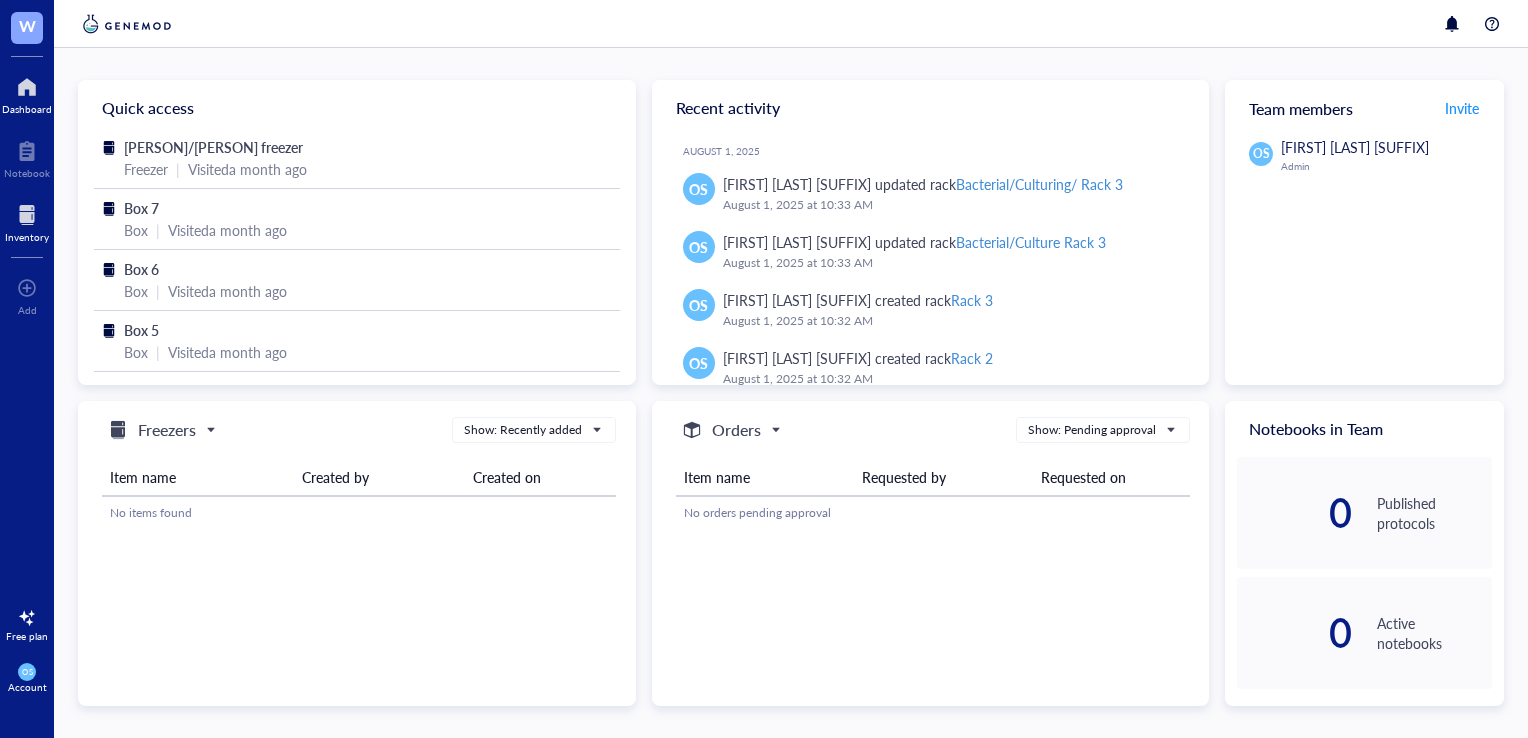 click at bounding box center (27, 215) 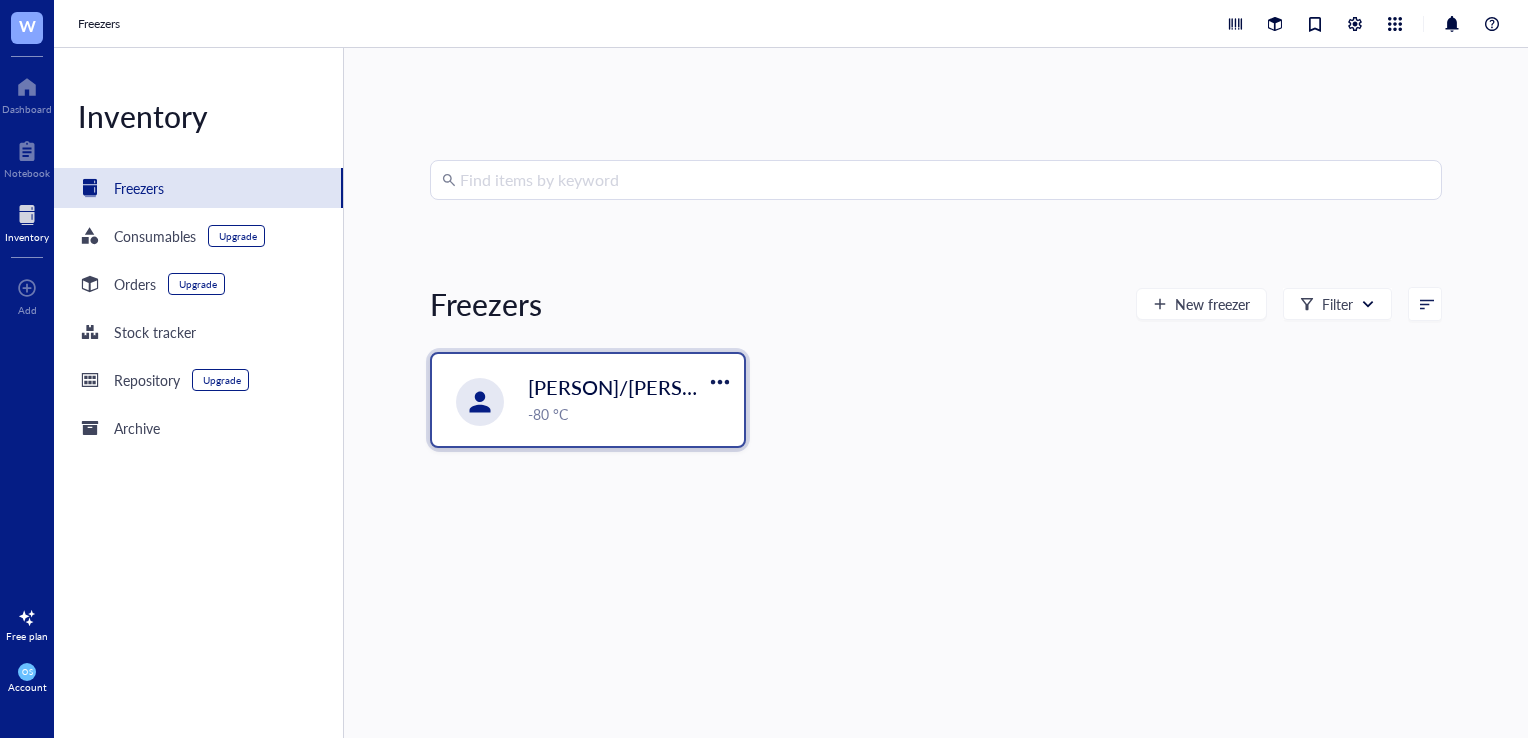 click on "[PERSON]/[PERSON] freezer" at bounding box center (657, 387) 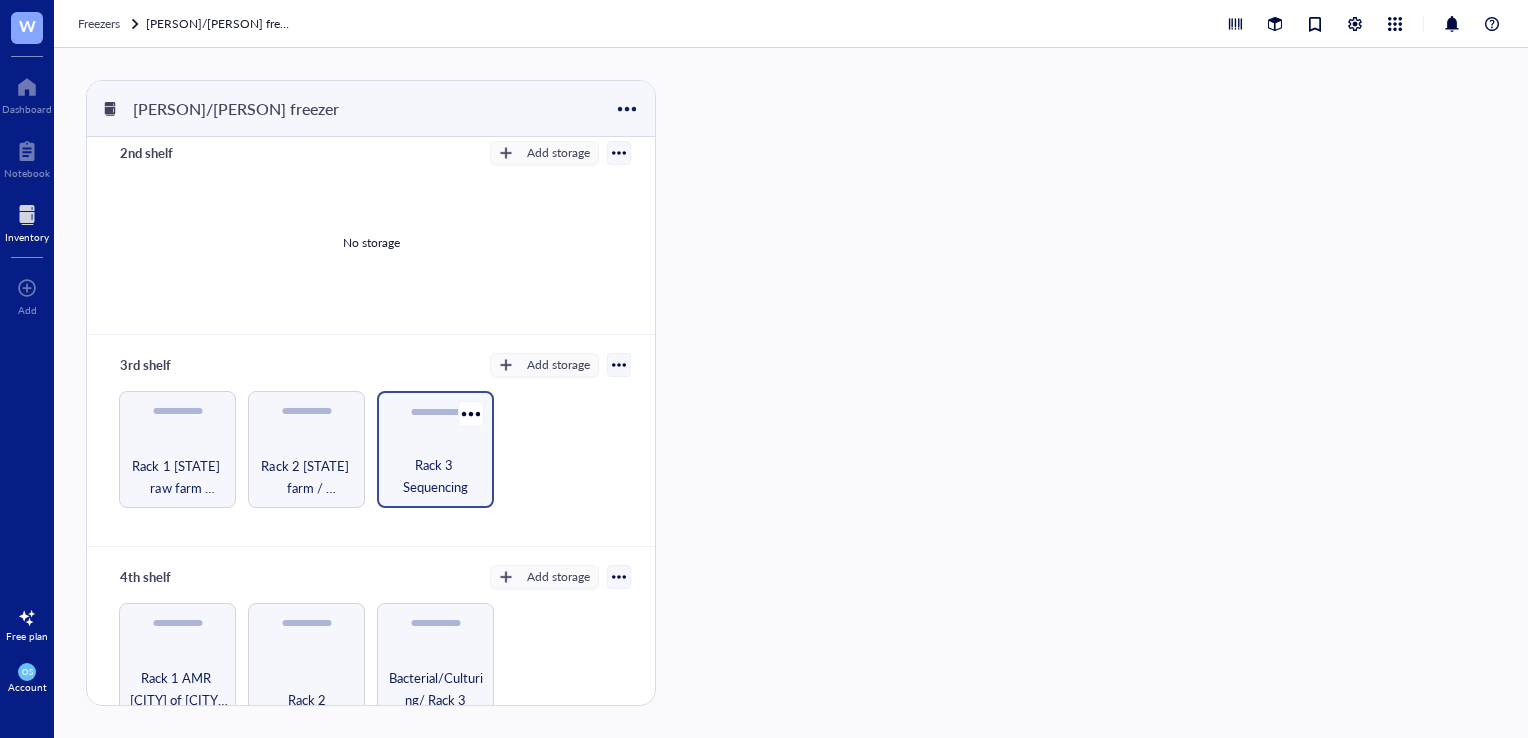 scroll, scrollTop: 263, scrollLeft: 0, axis: vertical 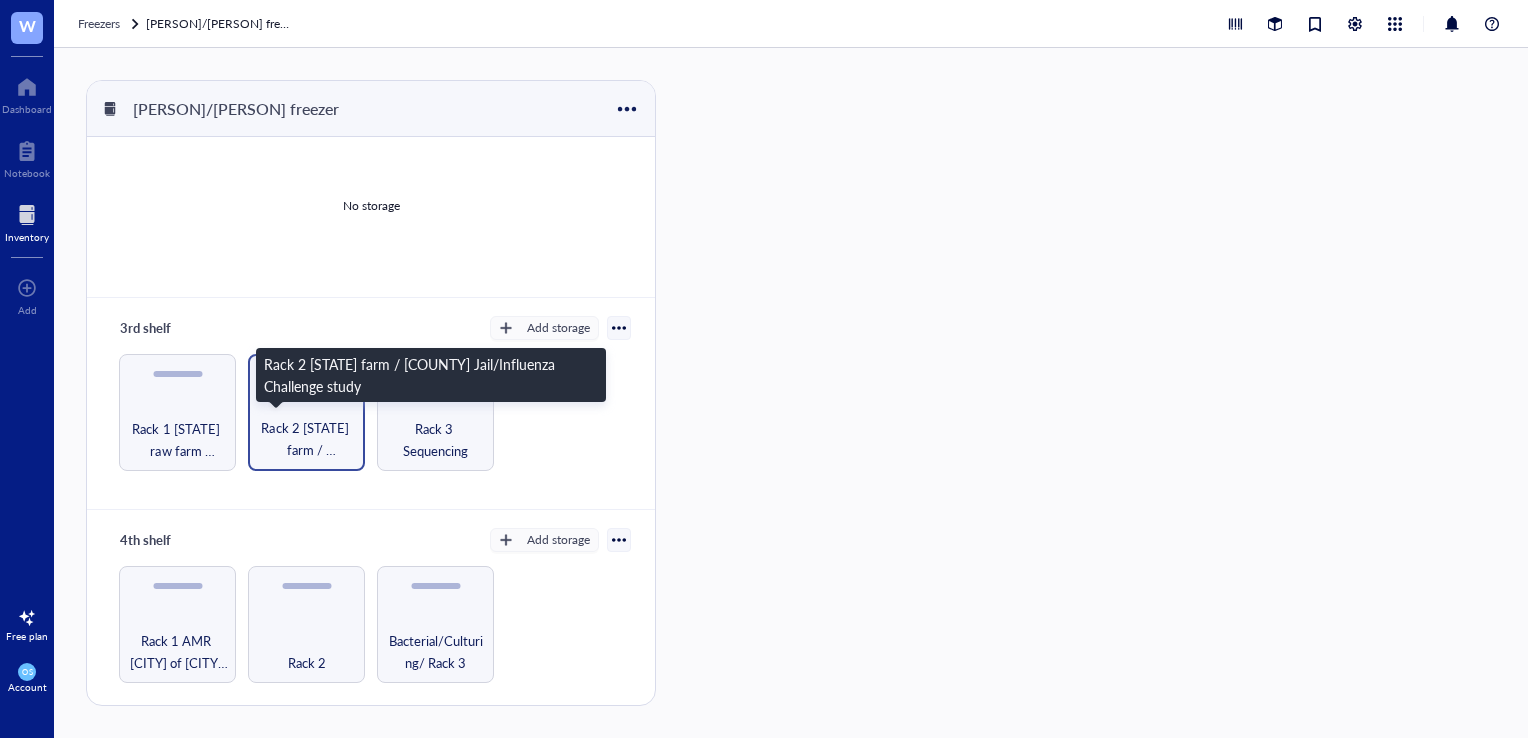 click on "Rack 2 [STATE] farm / [COUNTY] Jail/Influenza Challenge study" at bounding box center (306, 439) 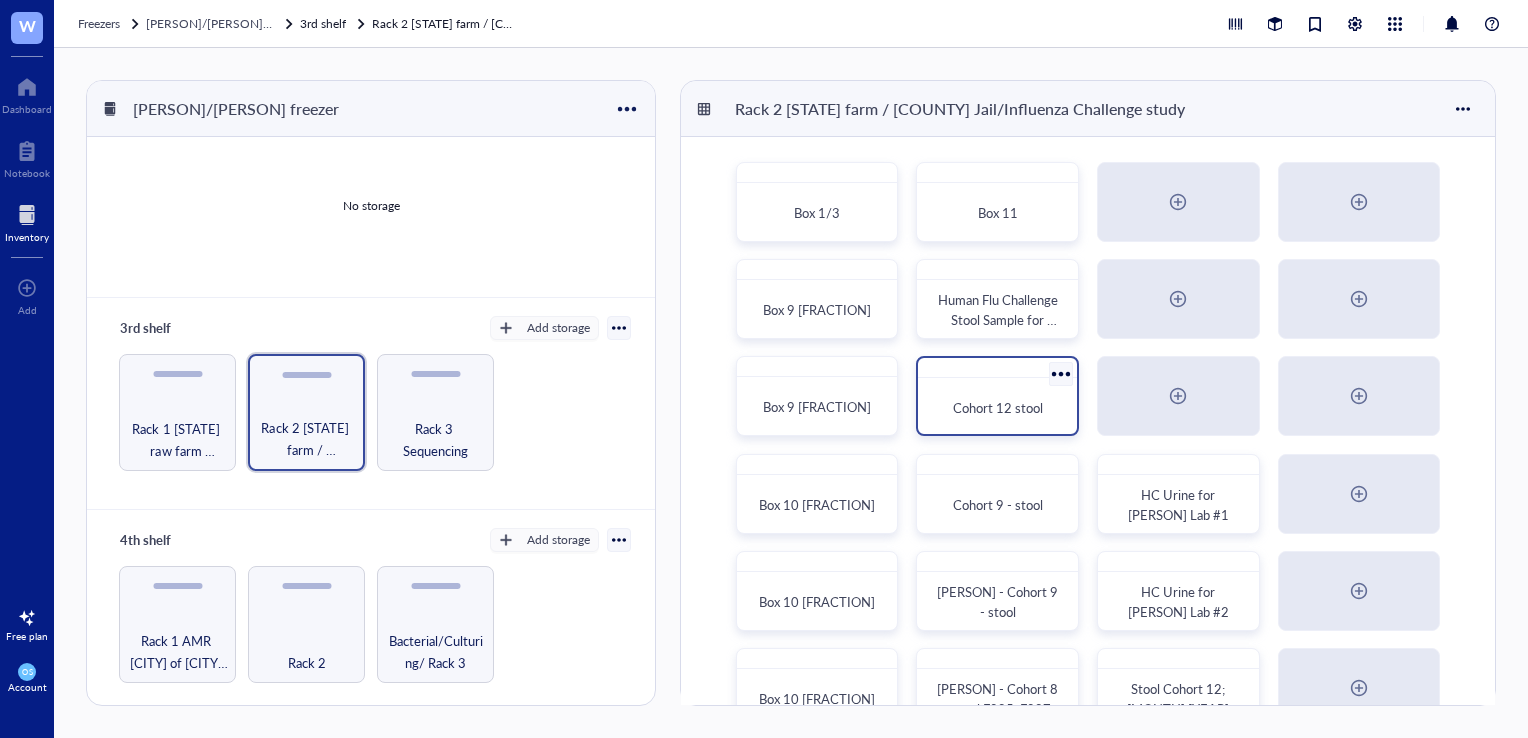 scroll, scrollTop: 47, scrollLeft: 0, axis: vertical 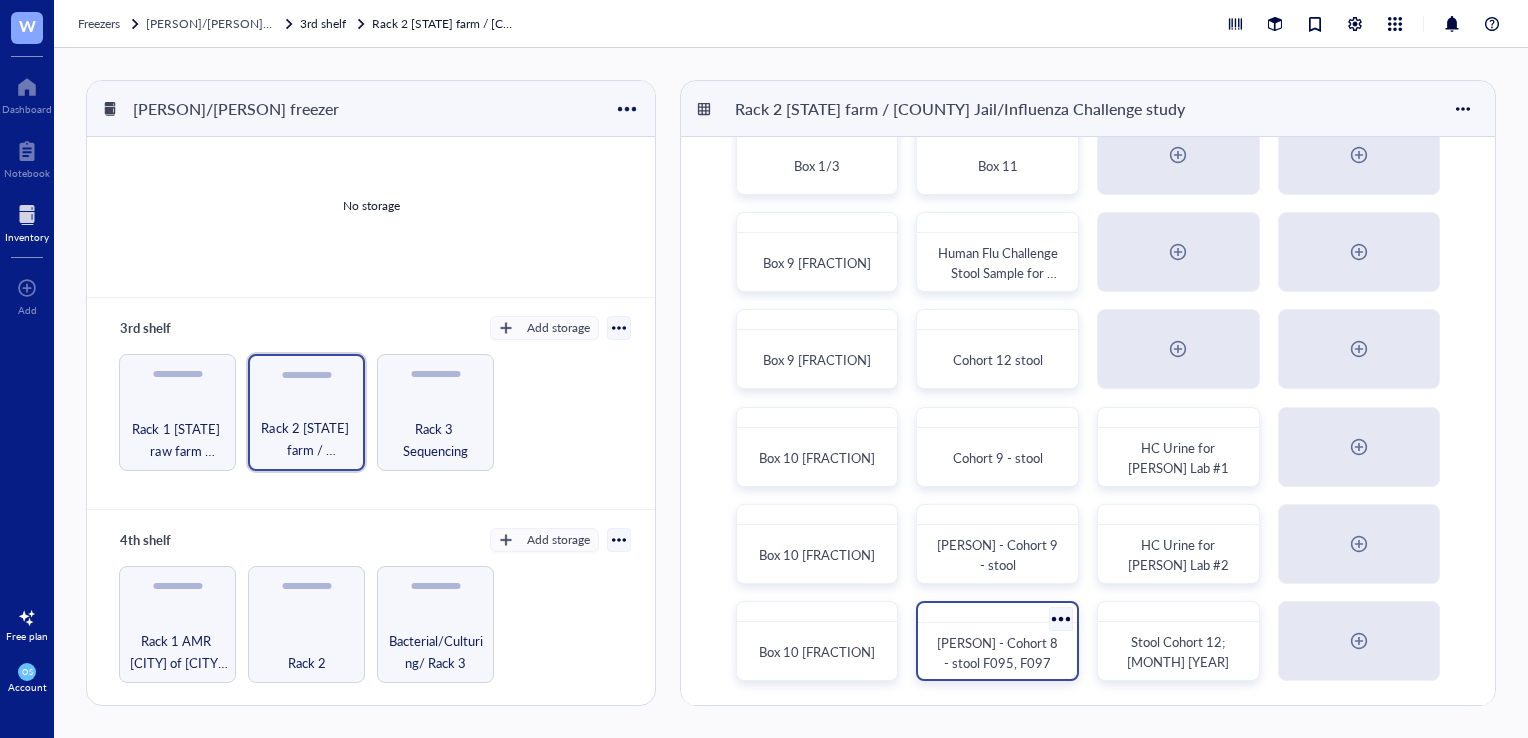 click on "[PERSON] - Cohort 8 - stool F095, F097" at bounding box center [999, 652] 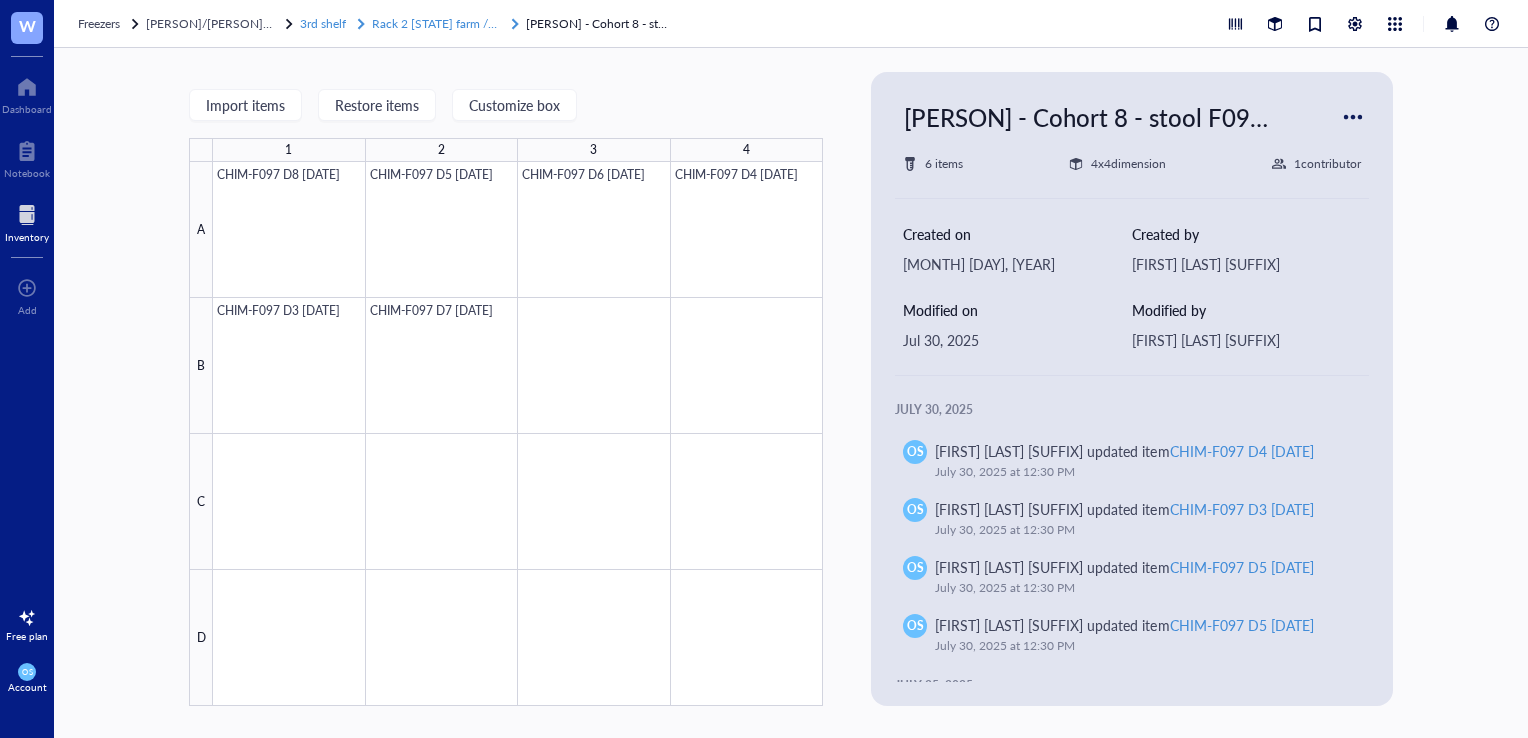 click on "Rack 2 [STATE] farm / [COUNTY] Jail/Influenza Challenge study" at bounding box center [541, 23] 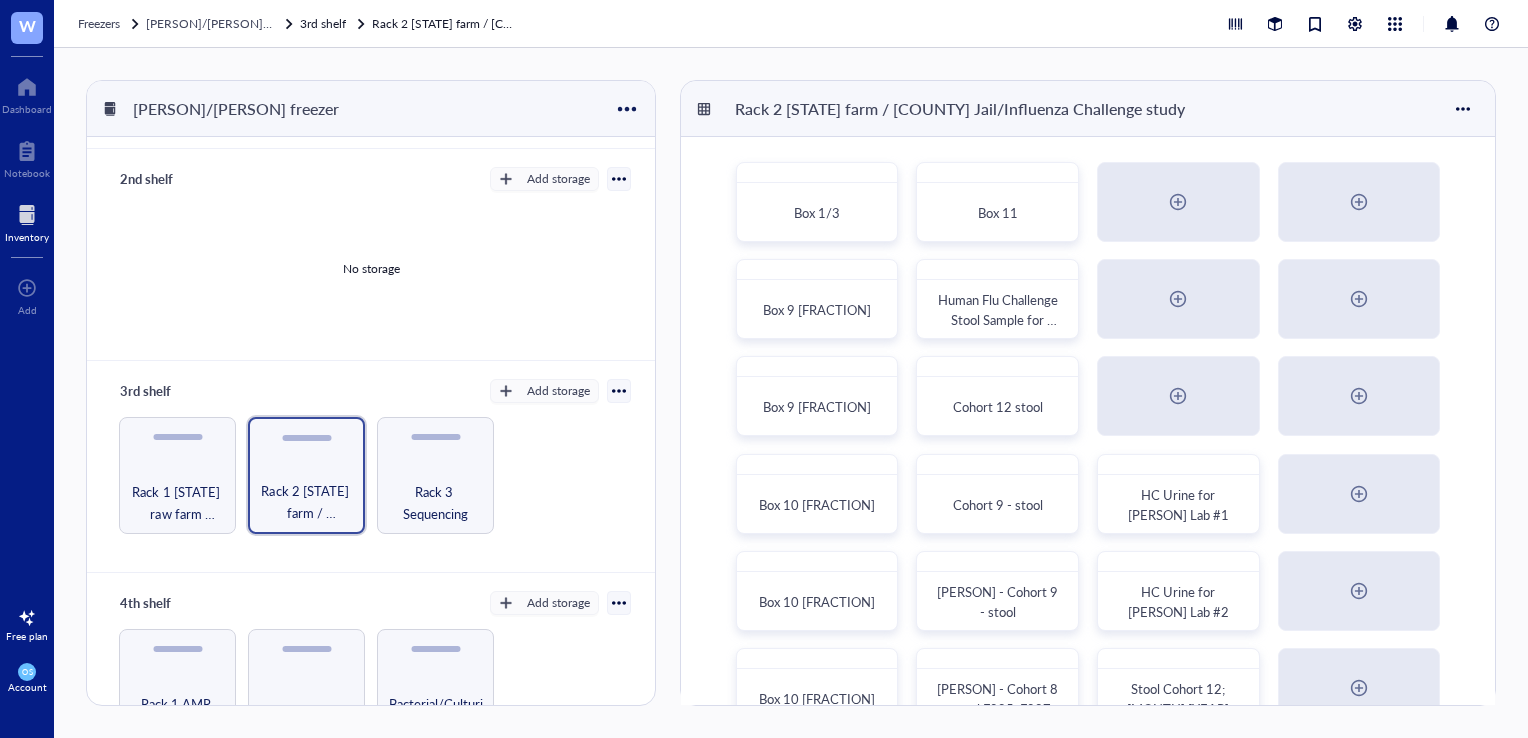 scroll, scrollTop: 204, scrollLeft: 0, axis: vertical 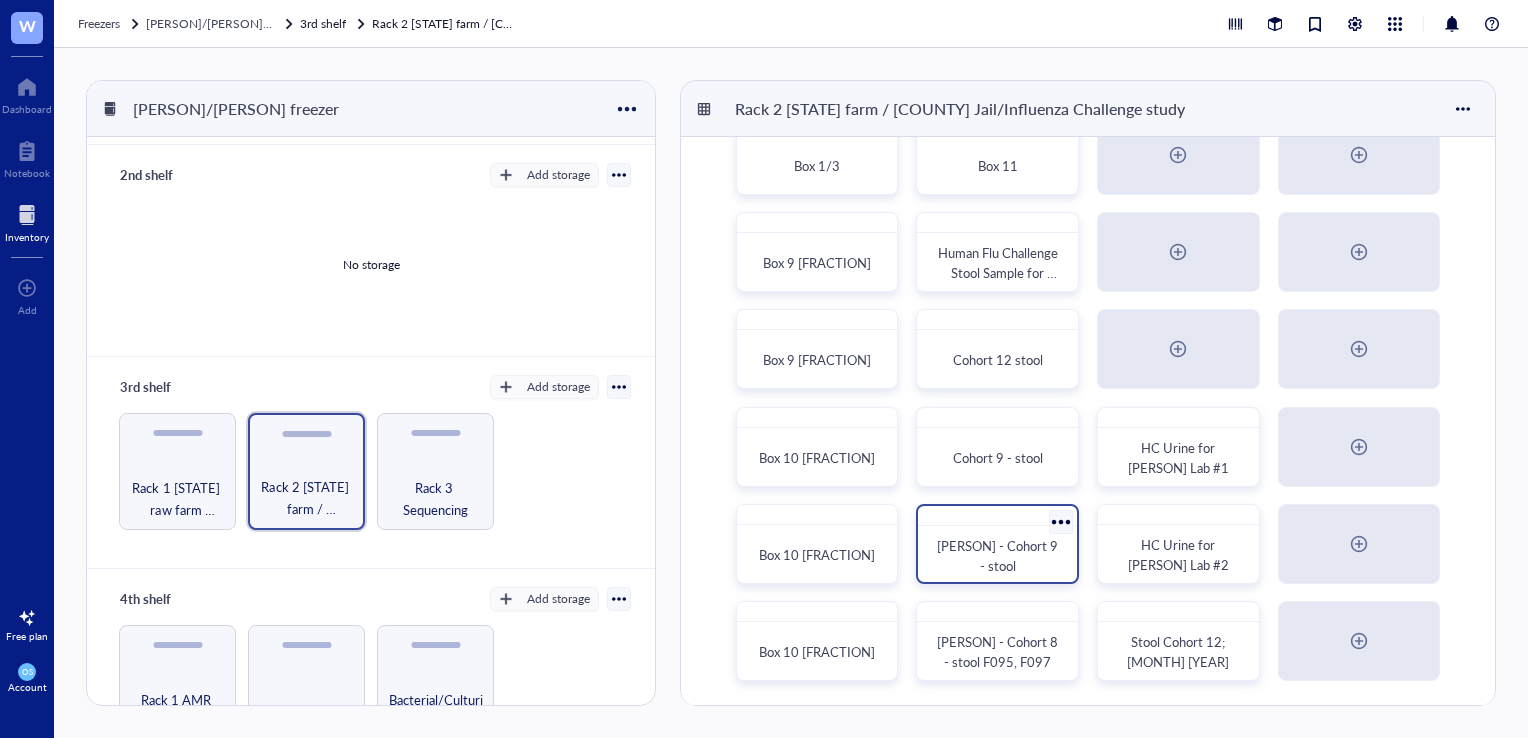 click on "[PERSON] - Cohort 9 - stool" at bounding box center (997, 556) 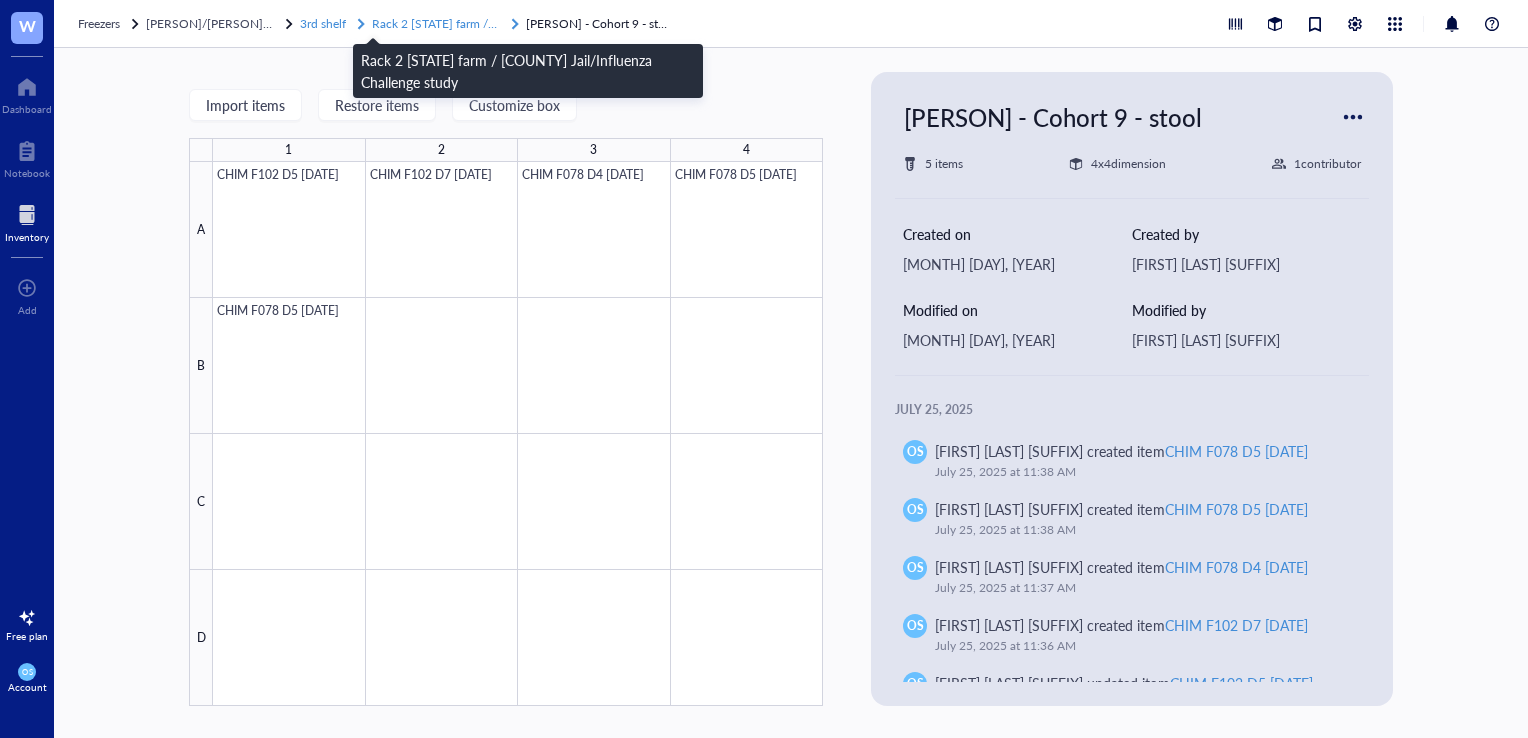 click on "Rack 2 [STATE] farm / [COUNTY] Jail/Influenza Challenge study" at bounding box center (541, 23) 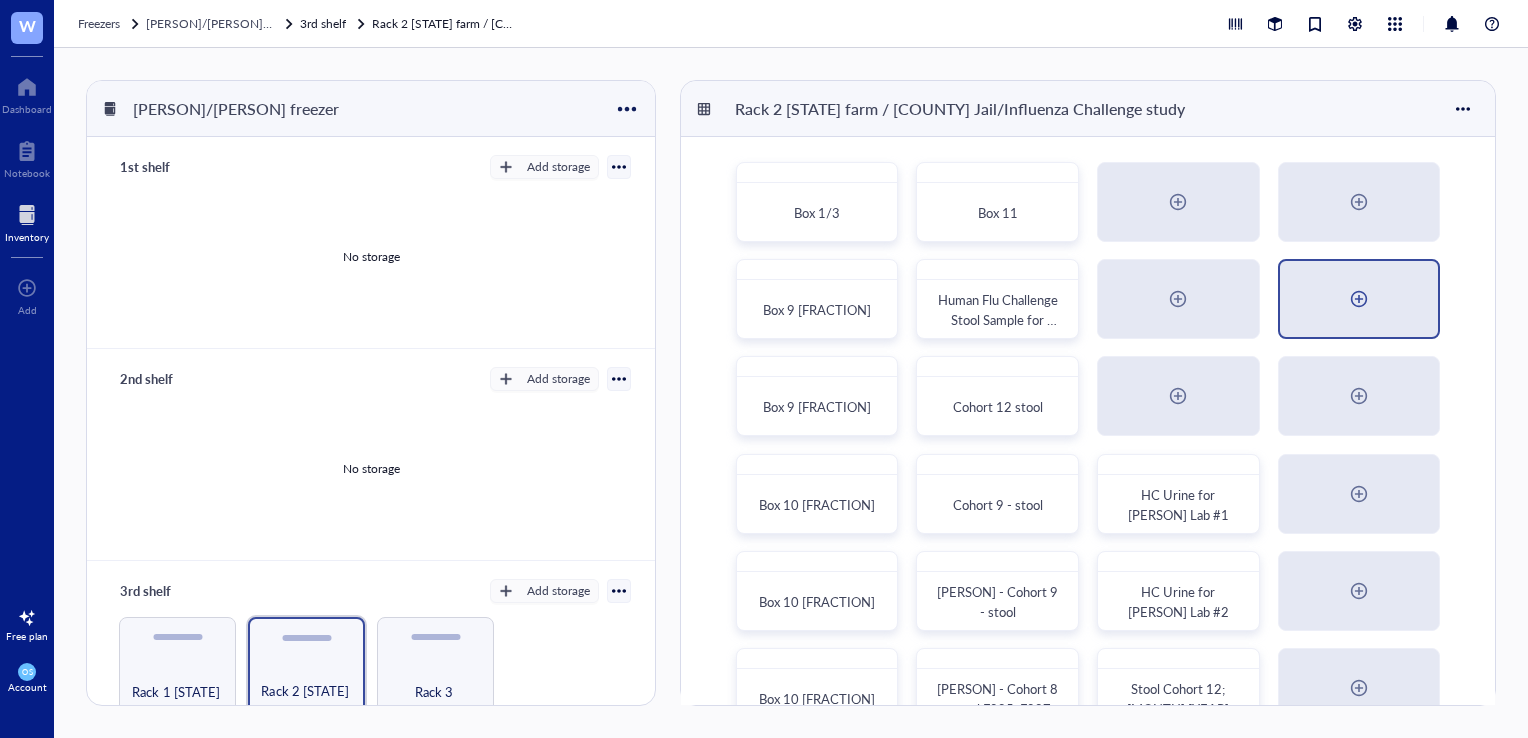 scroll, scrollTop: 47, scrollLeft: 0, axis: vertical 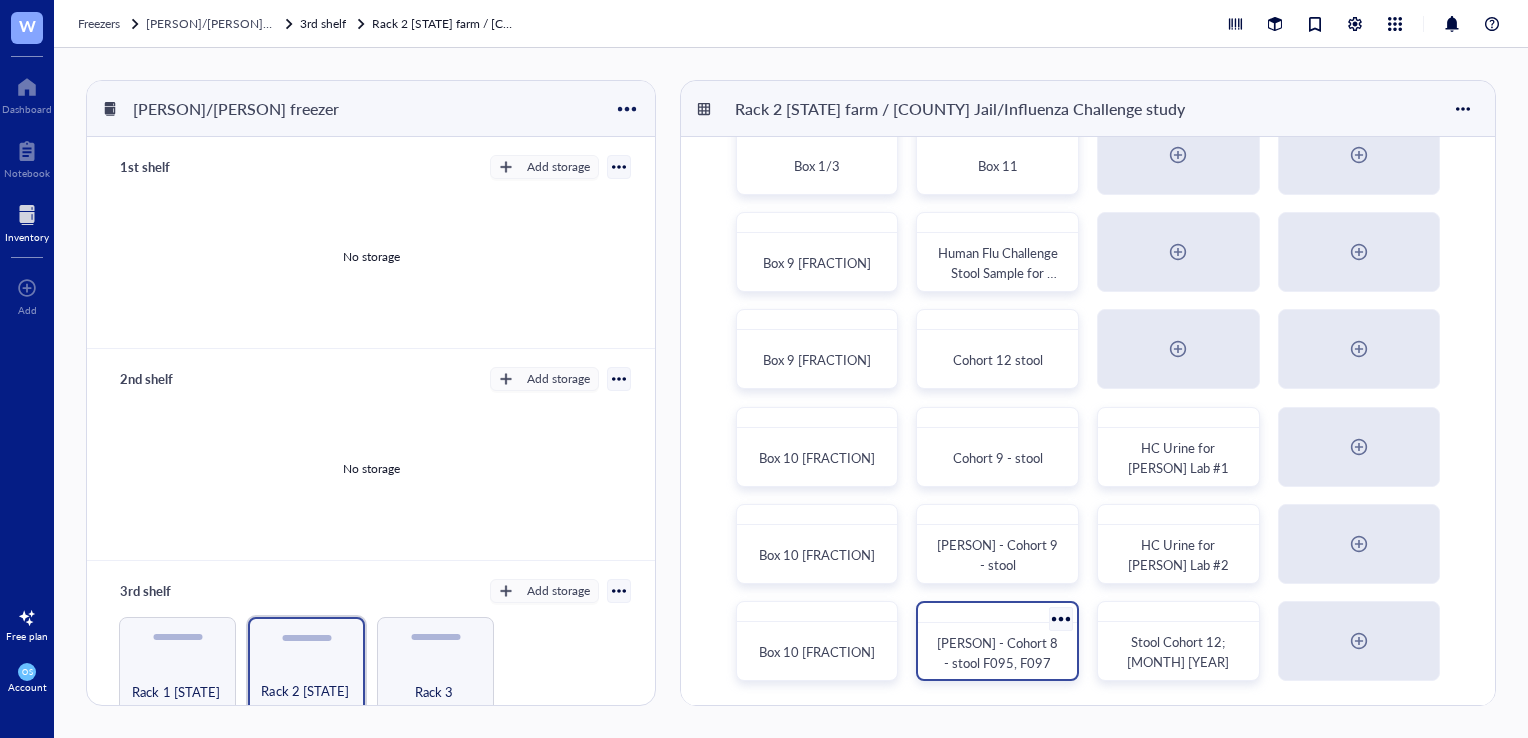 click on "[PERSON] - Cohort 8 - stool F095, F097" at bounding box center (999, 652) 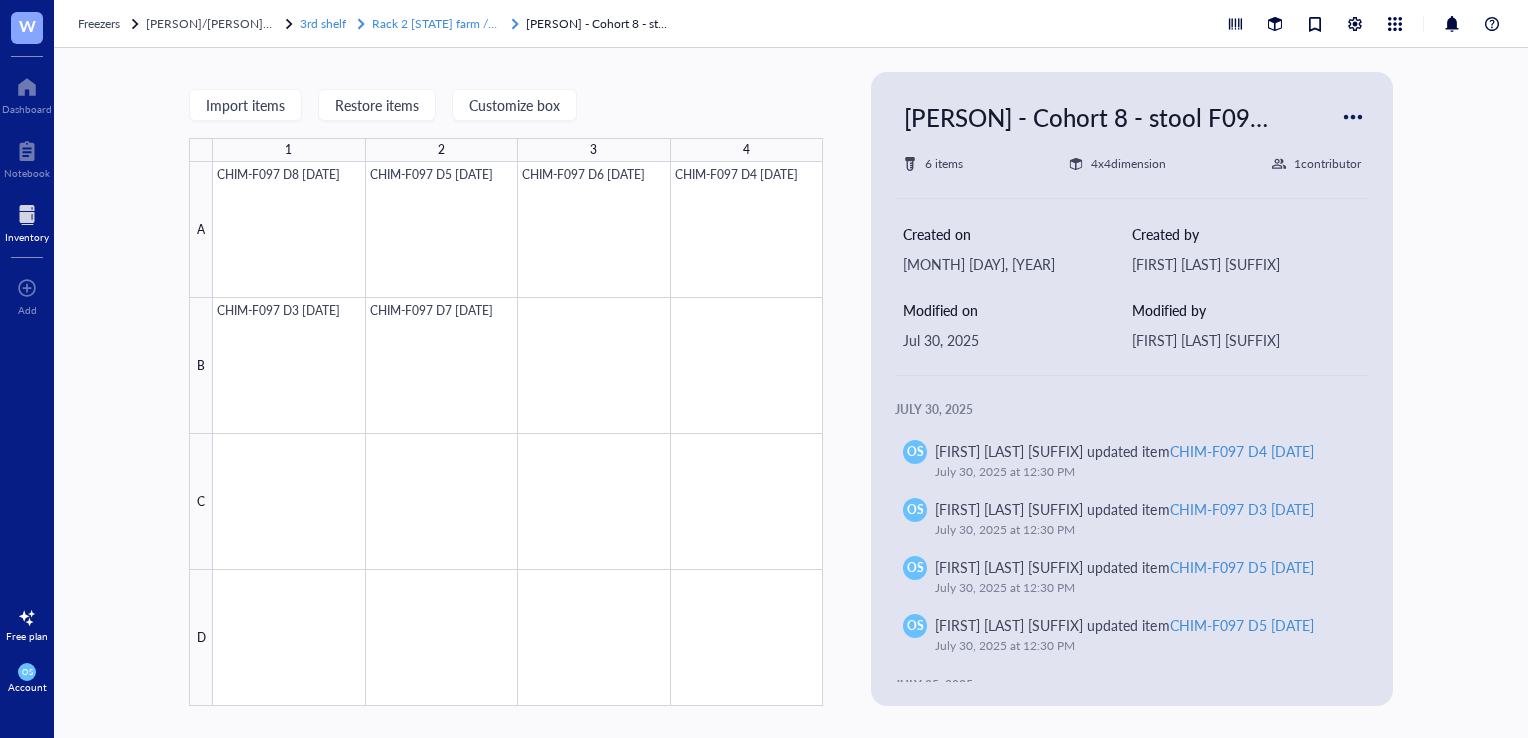 click on "Rack 2 [STATE] farm / [COUNTY] Jail/Influenza Challenge study" at bounding box center (541, 23) 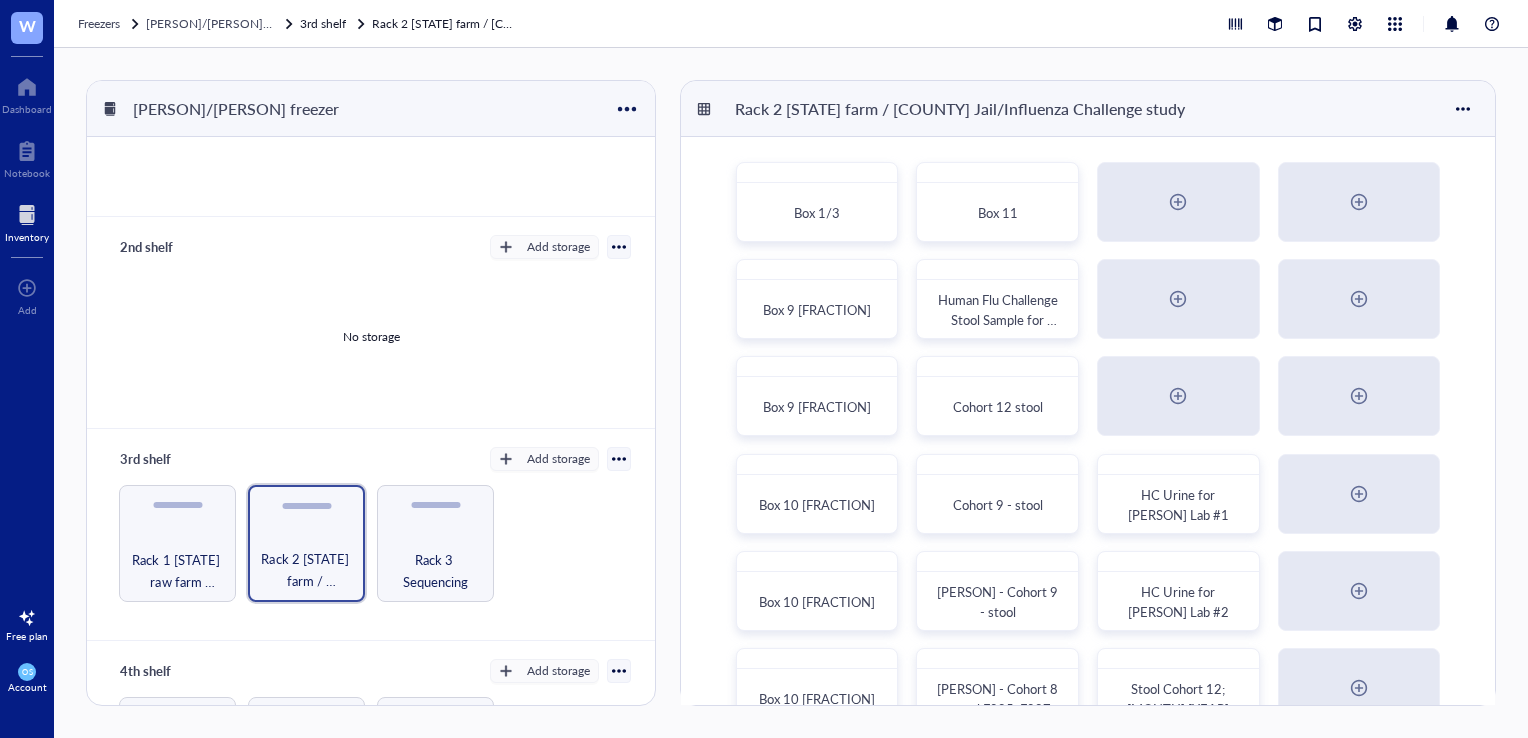 scroll, scrollTop: 140, scrollLeft: 0, axis: vertical 